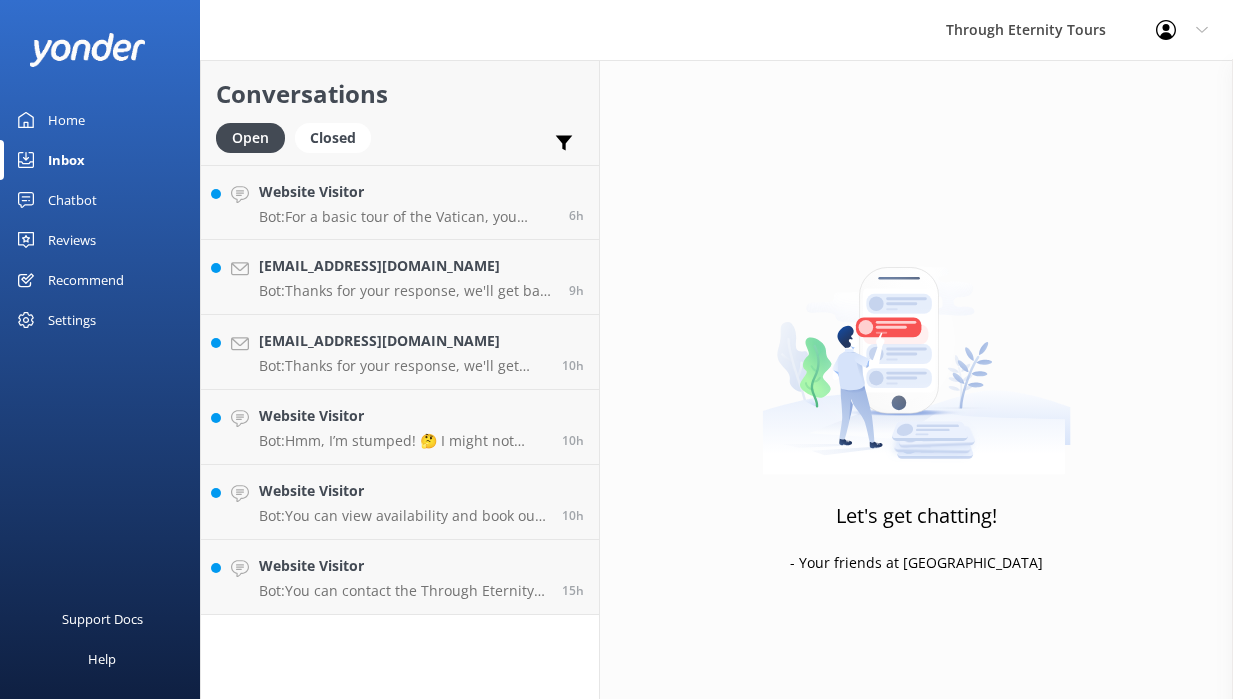 scroll, scrollTop: 0, scrollLeft: 0, axis: both 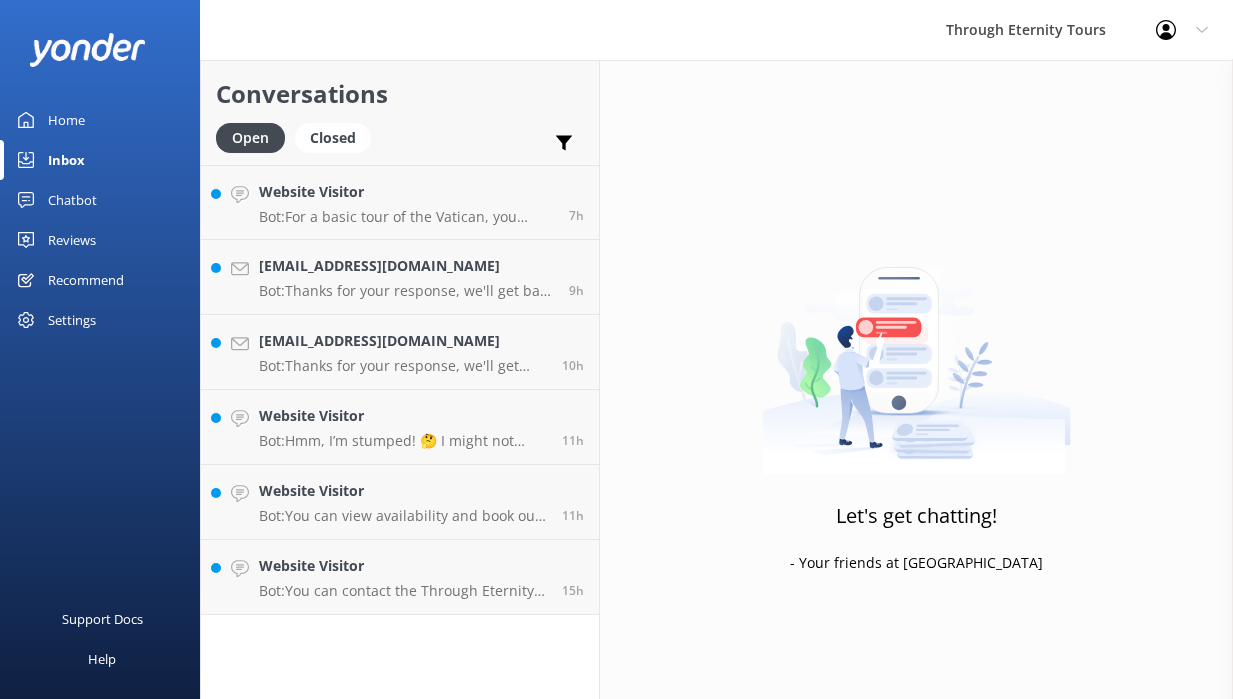 click on "Conversations Open Closed Important Assigned to me Unassigned Website Visitor Bot:  For a basic tour of the Vatican, you might consider the 3-hour Essential Vatican tour. It provides a quicker option to explore the Vatican Museums, Sistine Chapel, and St. Peter’s Basilica. For more details and to book, please visit https://www.througheternity.com/en/vatican-tours/. 7h cderbie@gmail.com Bot:  Thanks for your response, we'll get back to you as soon as we can during opening hours. 9h doughtru@gmail.com Bot:  Thanks for your response, we'll get back to you as soon as we can during opening hours. 10h Website Visitor Bot:  Hmm, I’m stumped! 🤔
I might not have the answer to that one, but our amazing team definitely will. Let me connect you — or you can email us directly at office@througheternity.com.  11h Website Visitor Bot:  You can view availability and book our London tours directly online at https://www.througheternity.com/en/london-tours/. 11h Website Visitor Bot:  15h" at bounding box center (400, 379) 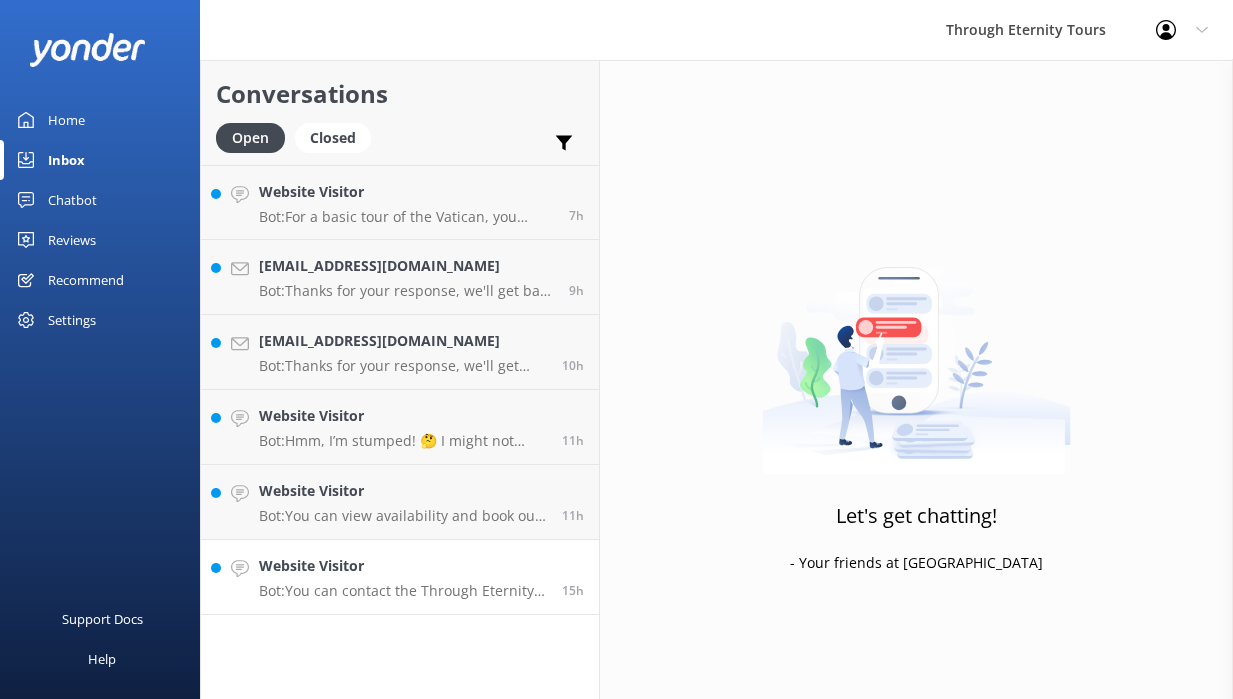 click on "Bot:  You can contact the Through Eternity Tours team at 1-800-267-7581 or +39 06 4525 3786. You can also email office@througheternity.com. For more details, visit https://www.througheternity.com/en/contact-us.html#." at bounding box center (403, 591) 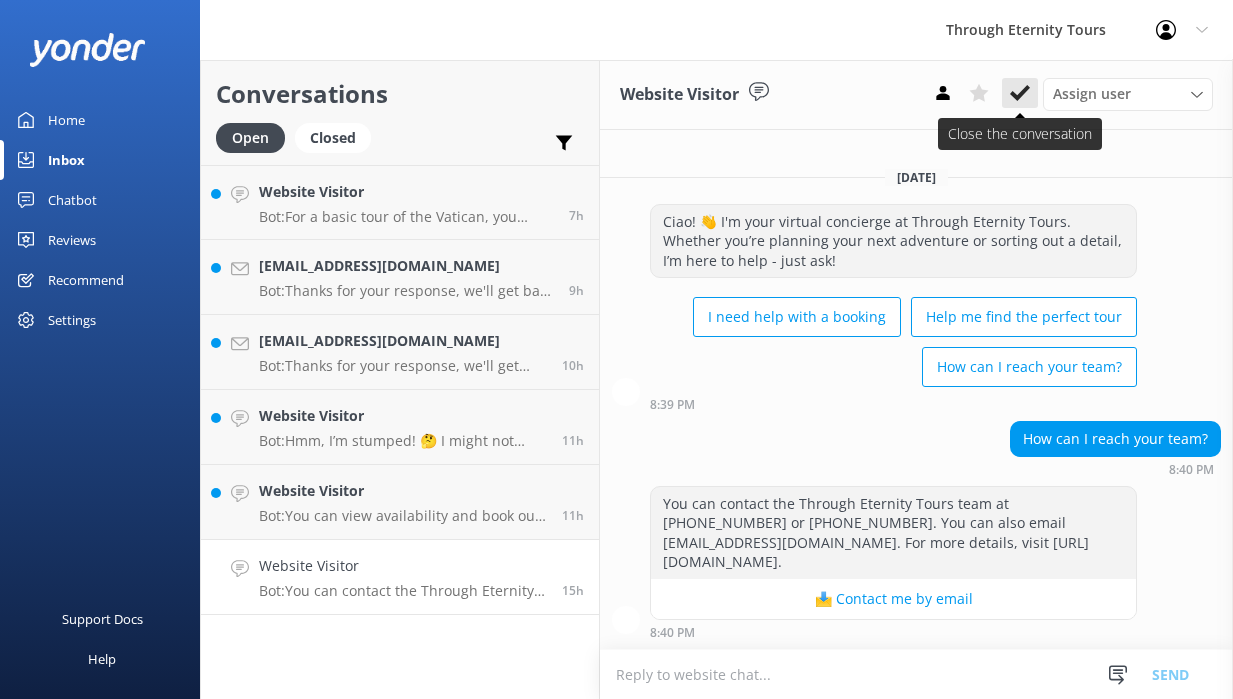 click 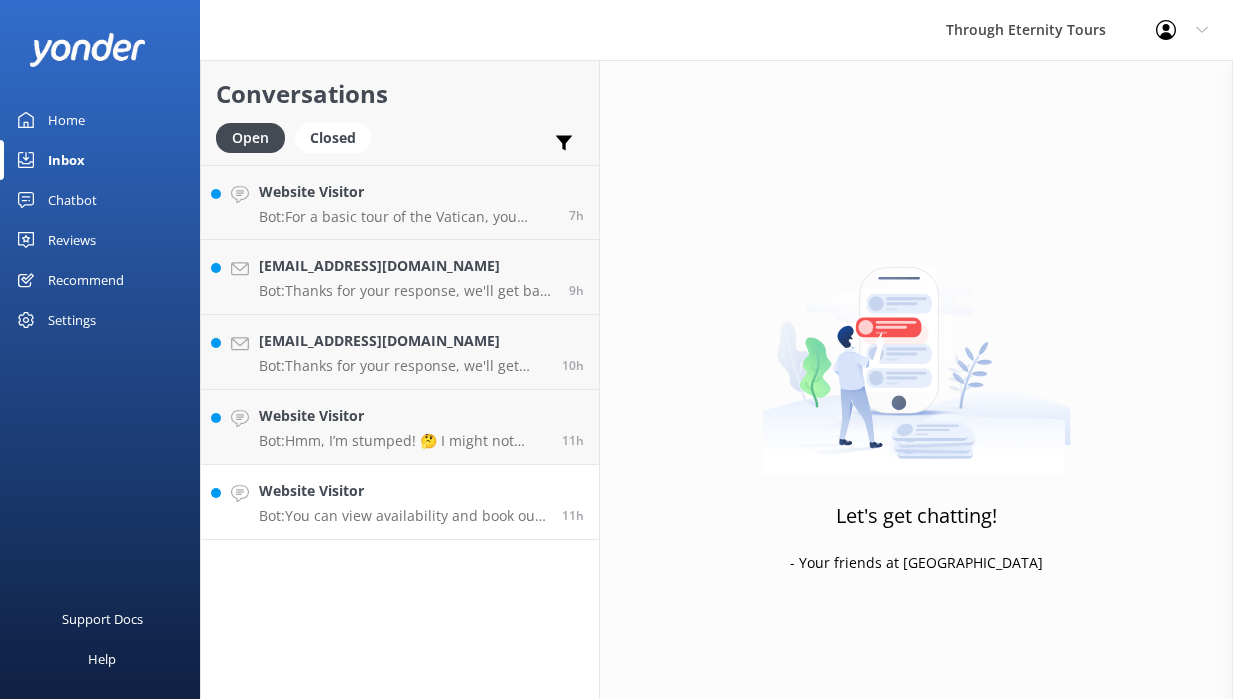 click on "Website Visitor Bot:  You can view availability and book our London tours directly online at https://www.througheternity.com/en/london-tours/." at bounding box center (403, 502) 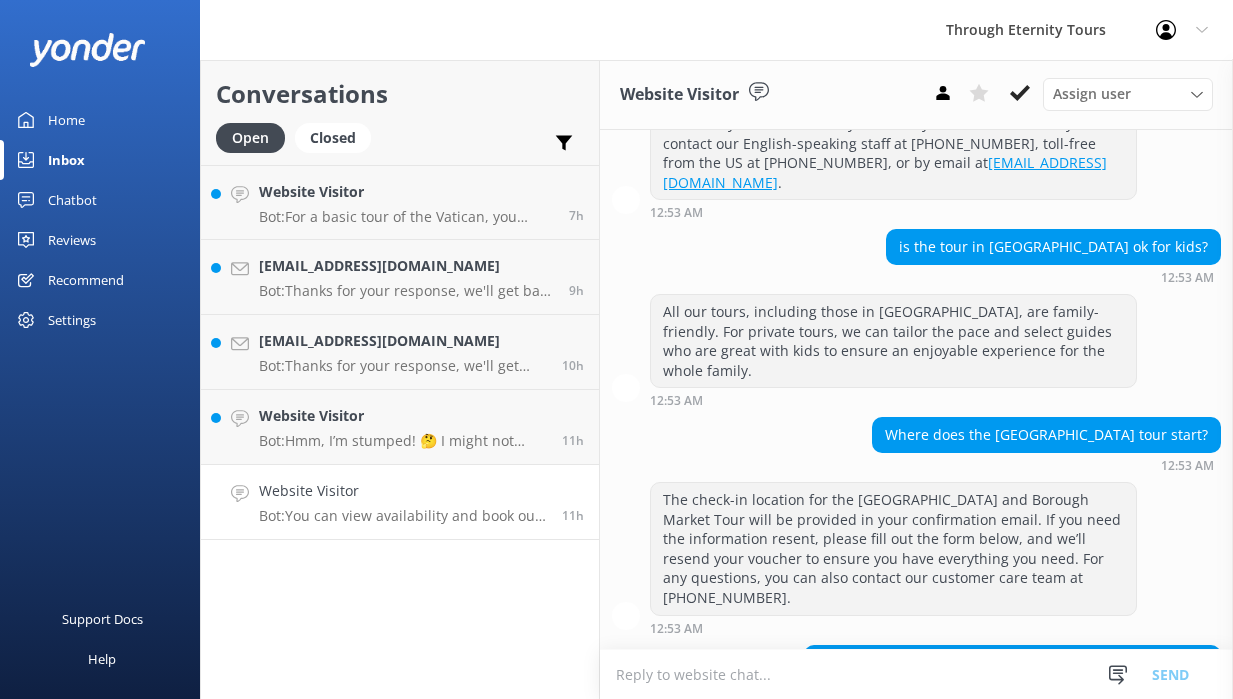 scroll, scrollTop: 898, scrollLeft: 0, axis: vertical 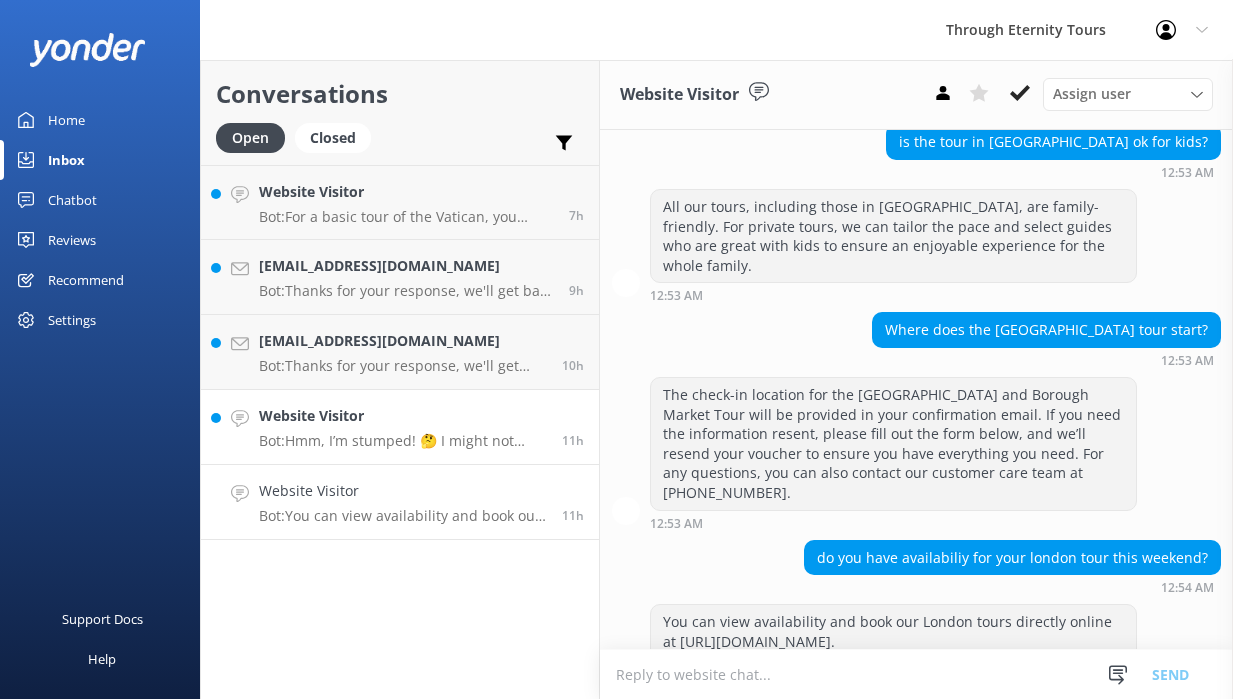 click on "Bot:  Hmm, I’m stumped! 🤔
I might not have the answer to that one, but our amazing team definitely will. Let me connect you — or you can email us directly at office@througheternity.com." at bounding box center [403, 441] 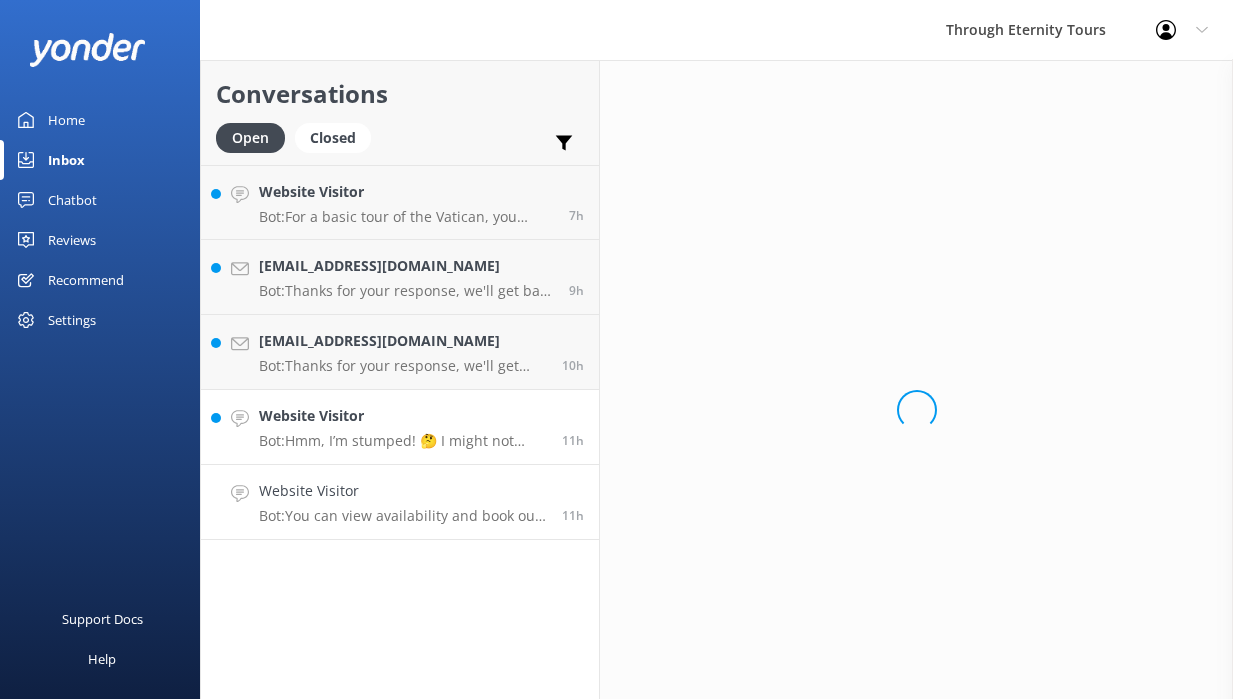 click on "Website Visitor Bot:  You can view availability and book our London tours directly online at https://www.througheternity.com/en/london-tours/. 11h" at bounding box center [400, 502] 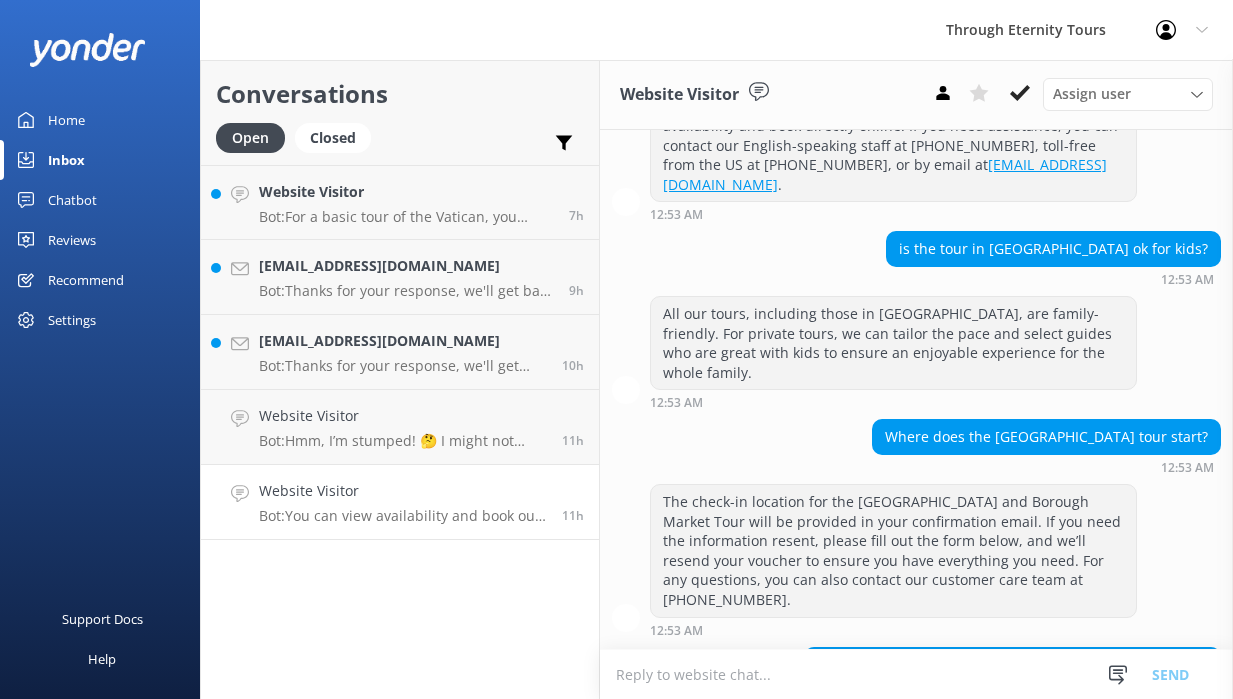 scroll, scrollTop: 792, scrollLeft: 0, axis: vertical 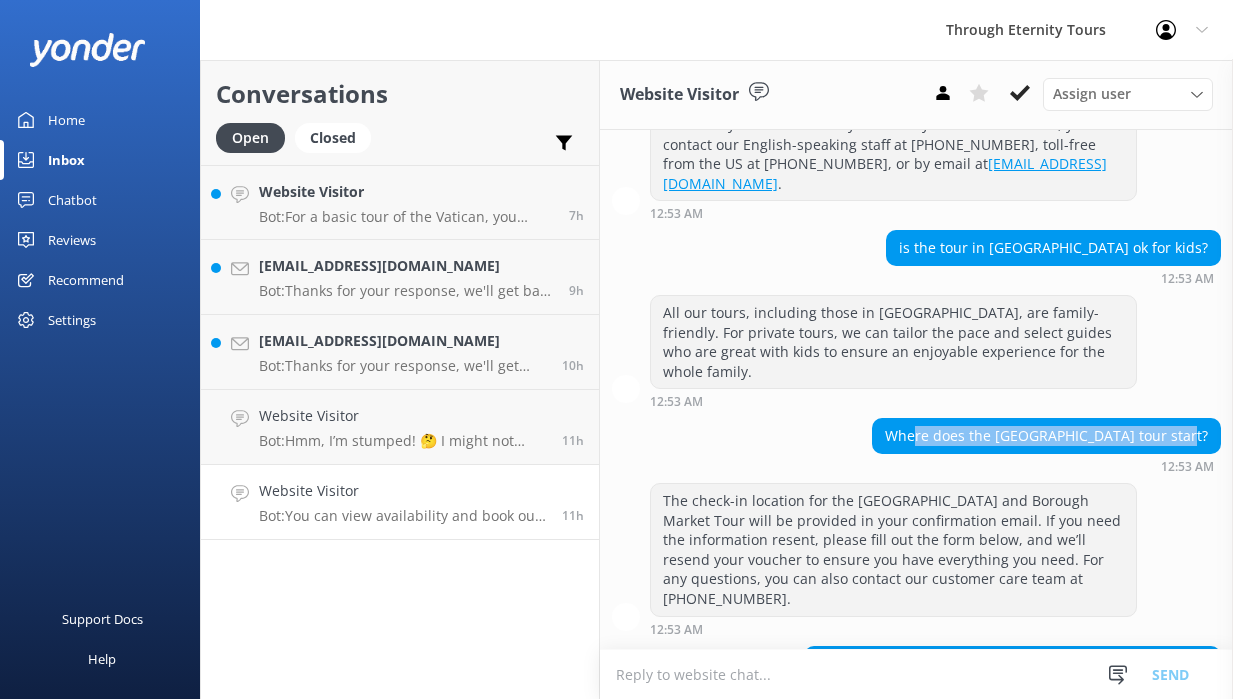 drag, startPoint x: 952, startPoint y: 352, endPoint x: 957, endPoint y: 374, distance: 22.561028 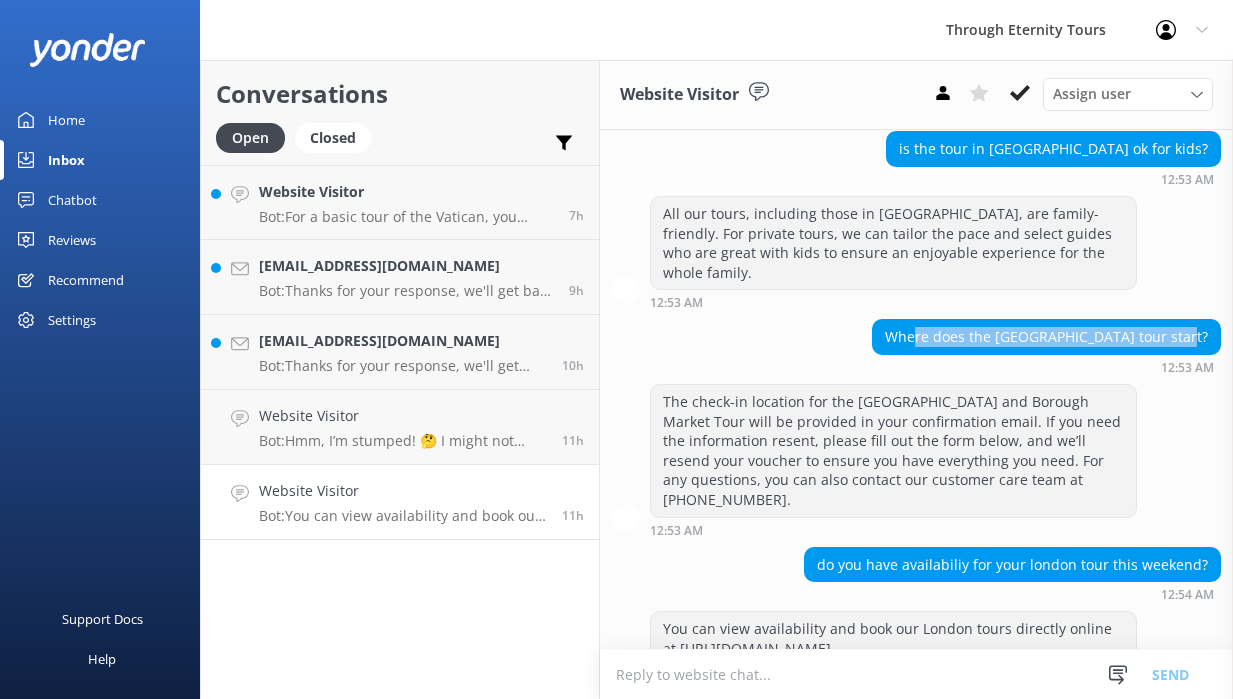 scroll, scrollTop: 898, scrollLeft: 0, axis: vertical 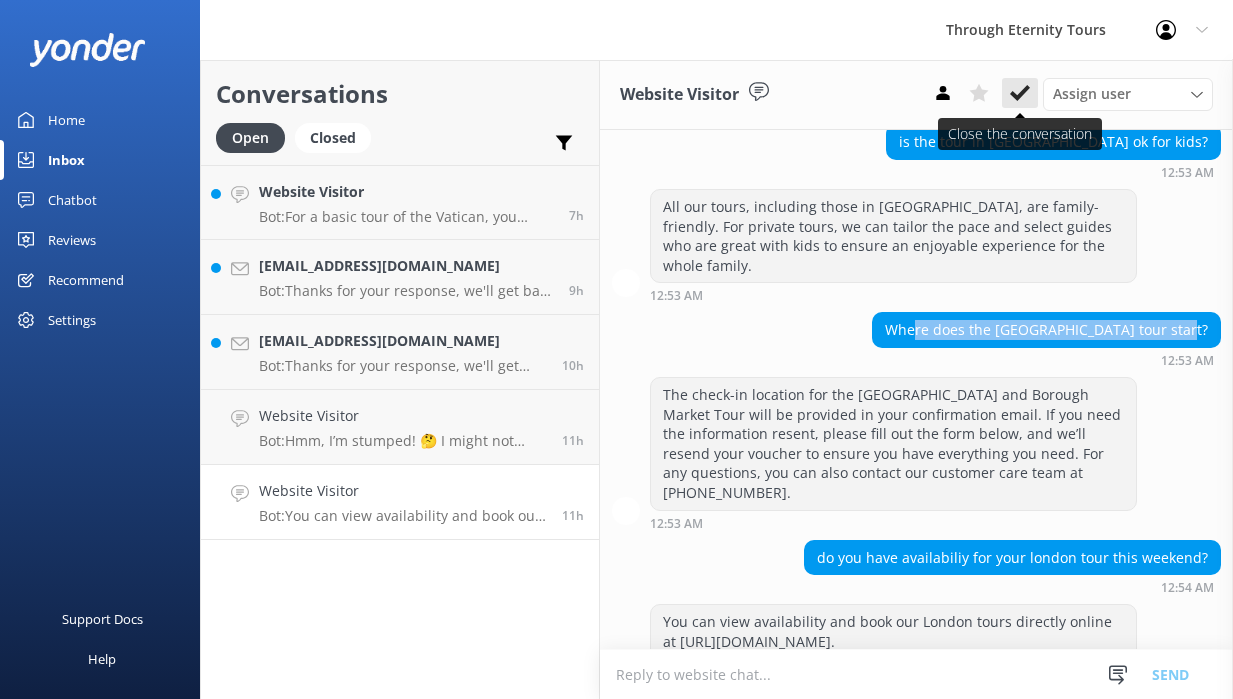 click 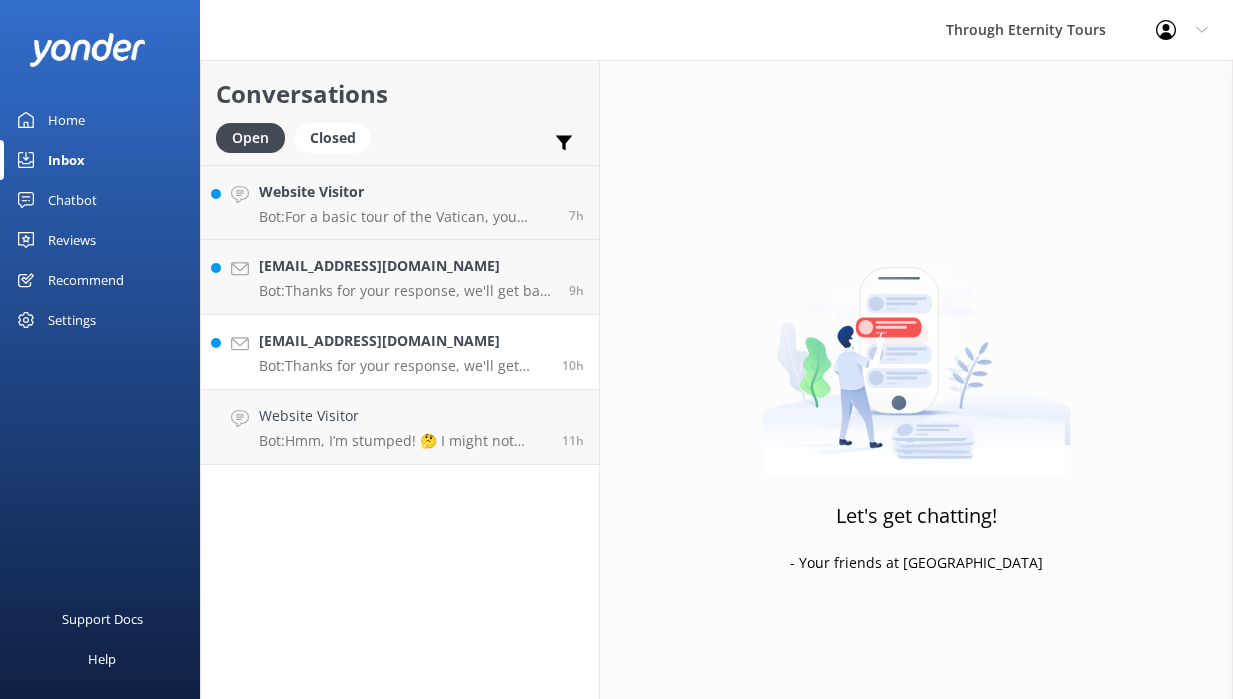 click on "[EMAIL_ADDRESS][DOMAIN_NAME]" at bounding box center [403, 341] 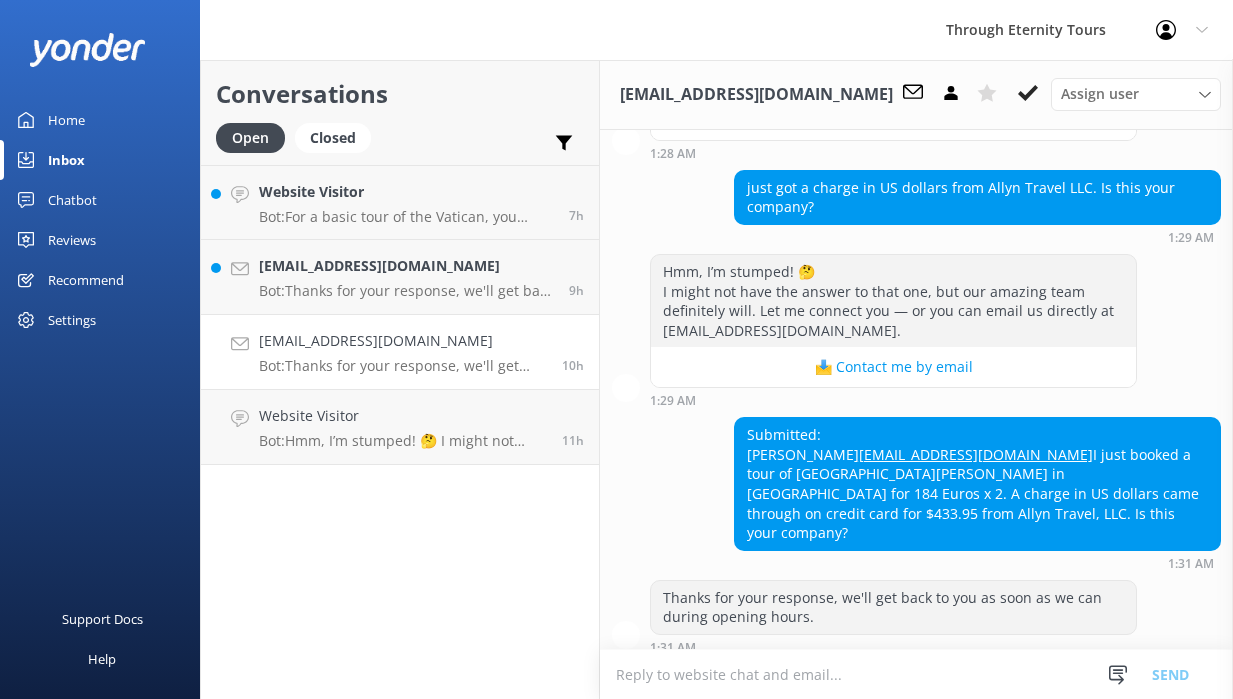 scroll, scrollTop: 472, scrollLeft: 0, axis: vertical 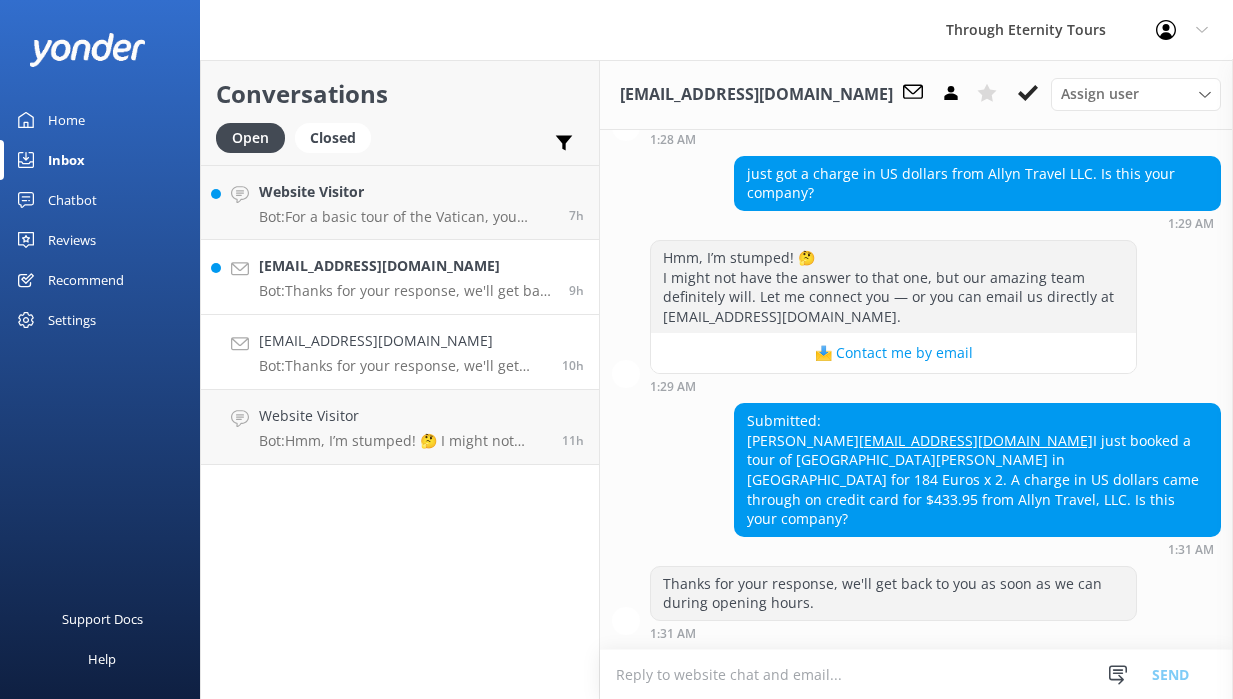 click on "[EMAIL_ADDRESS][DOMAIN_NAME]" at bounding box center (406, 266) 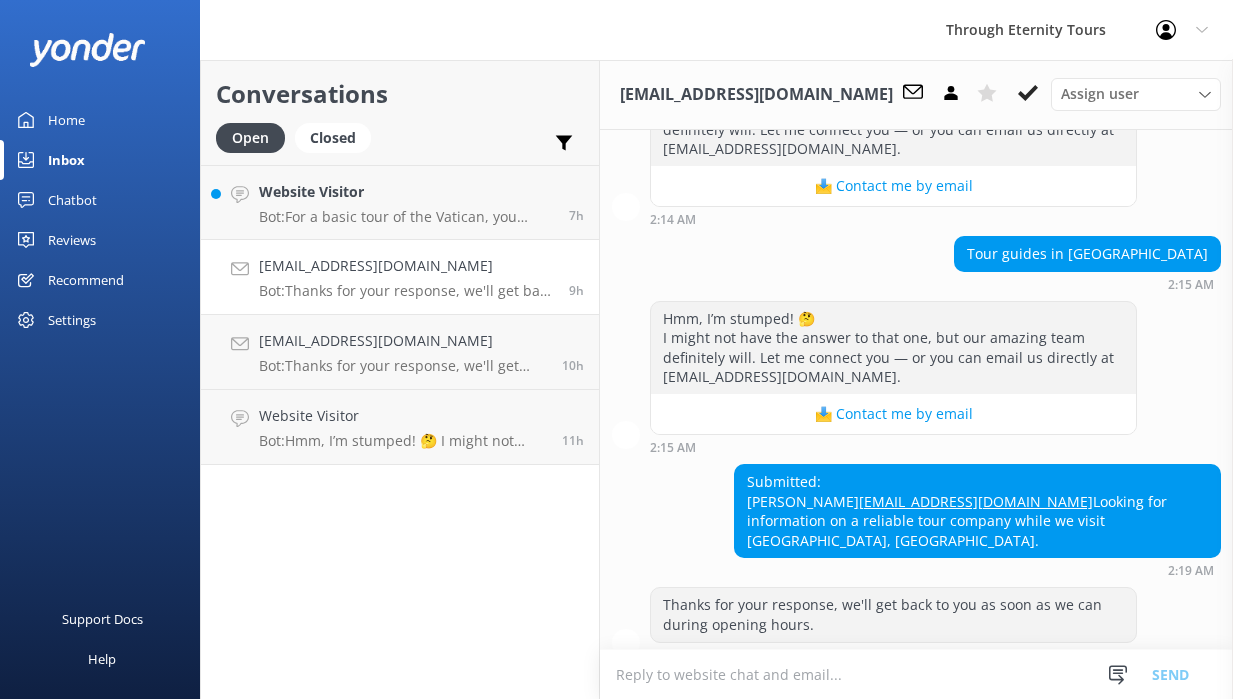 scroll, scrollTop: 660, scrollLeft: 0, axis: vertical 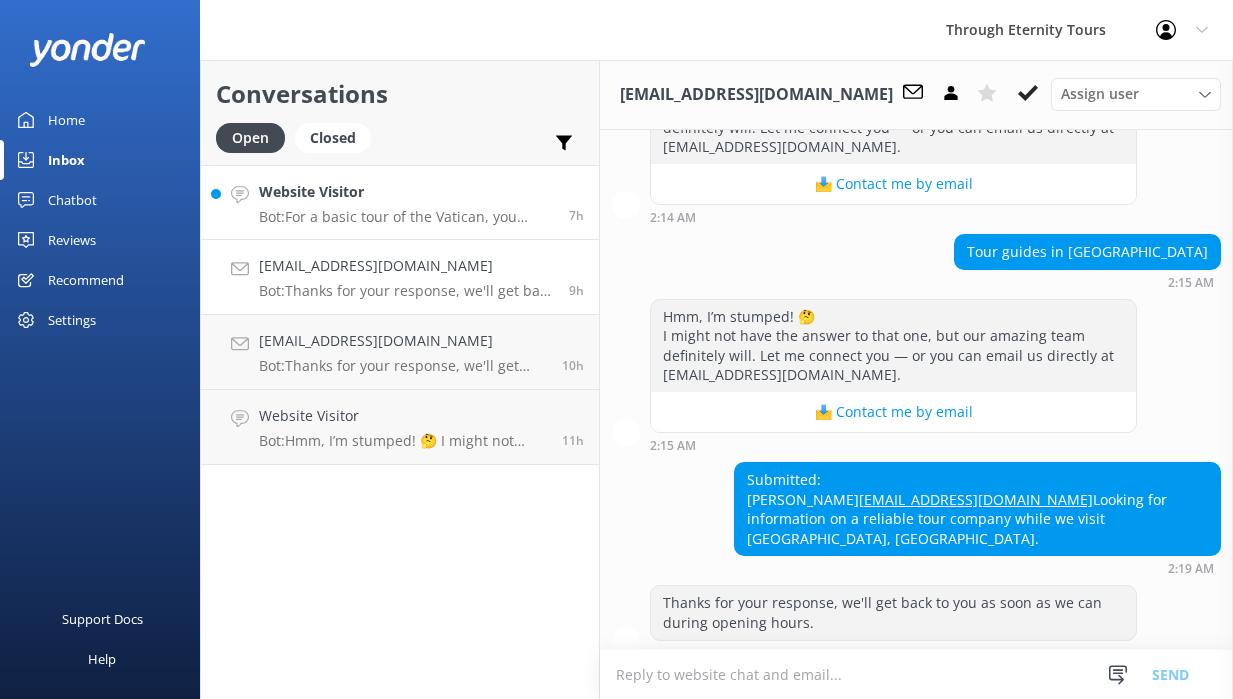 click on "Bot:  For a basic tour of the Vatican, you might consider the 3-hour Essential Vatican tour. It provides a quicker option to explore the Vatican Museums, Sistine Chapel, and St. Peter’s Basilica. For more details and to book, please visit https://www.througheternity.com/en/vatican-tours/." at bounding box center [406, 217] 